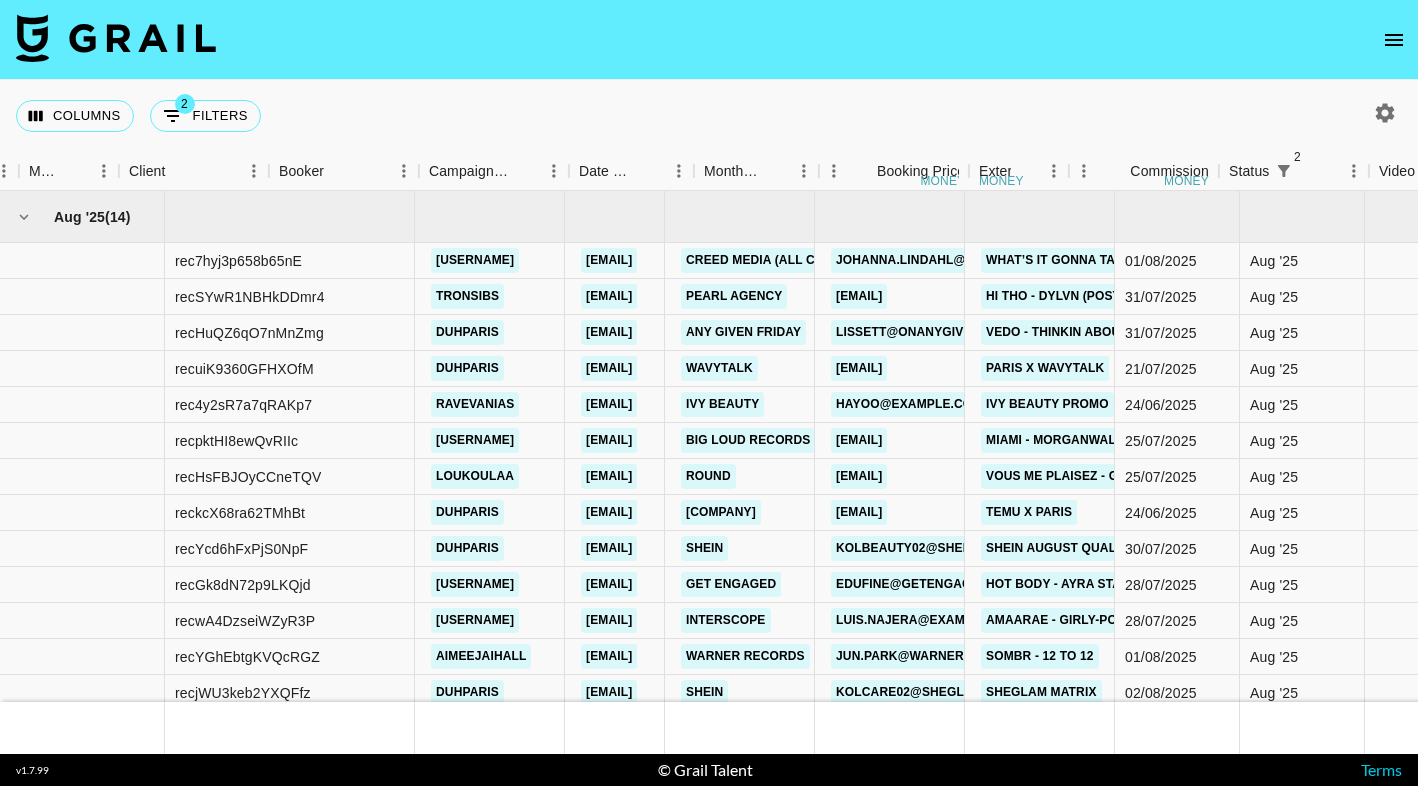 scroll, scrollTop: 0, scrollLeft: 0, axis: both 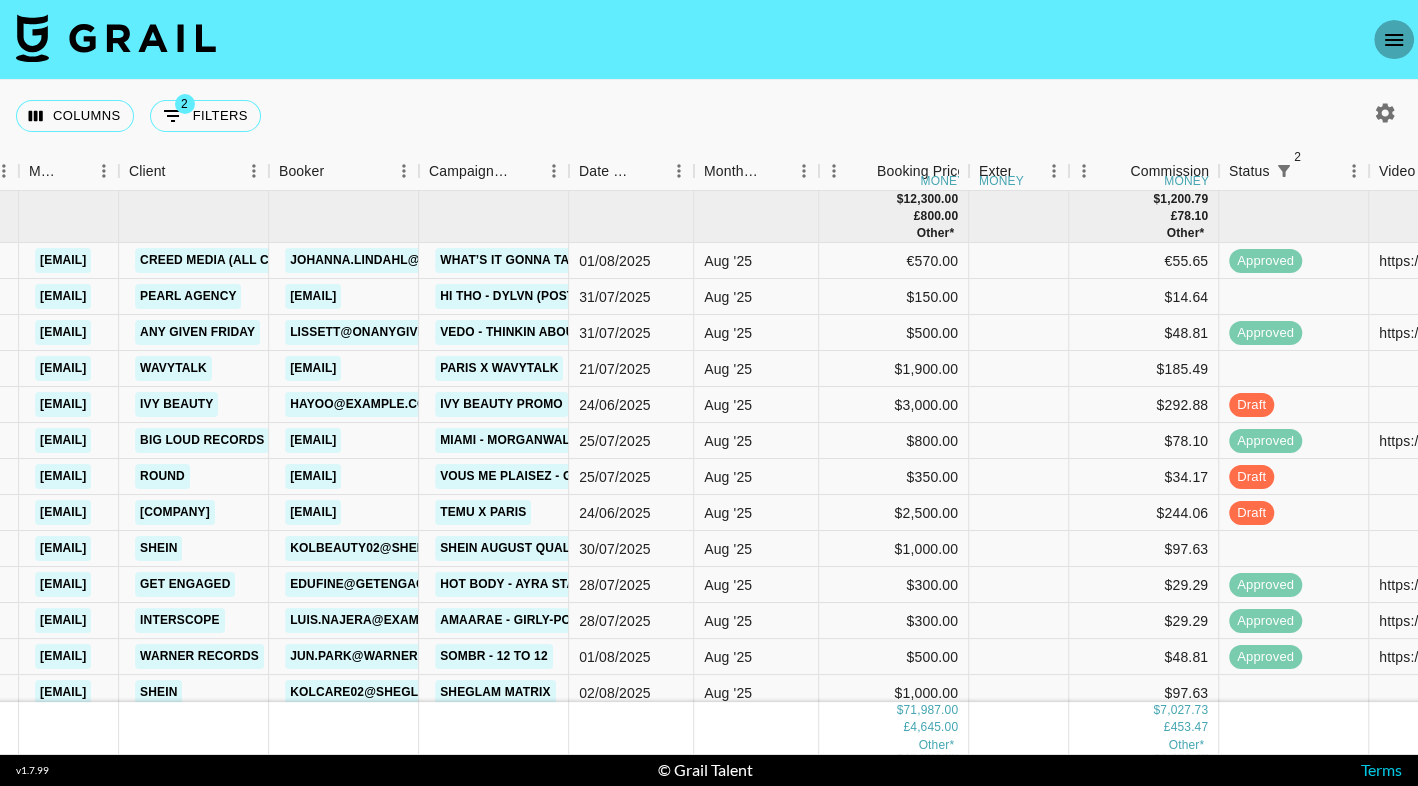 click 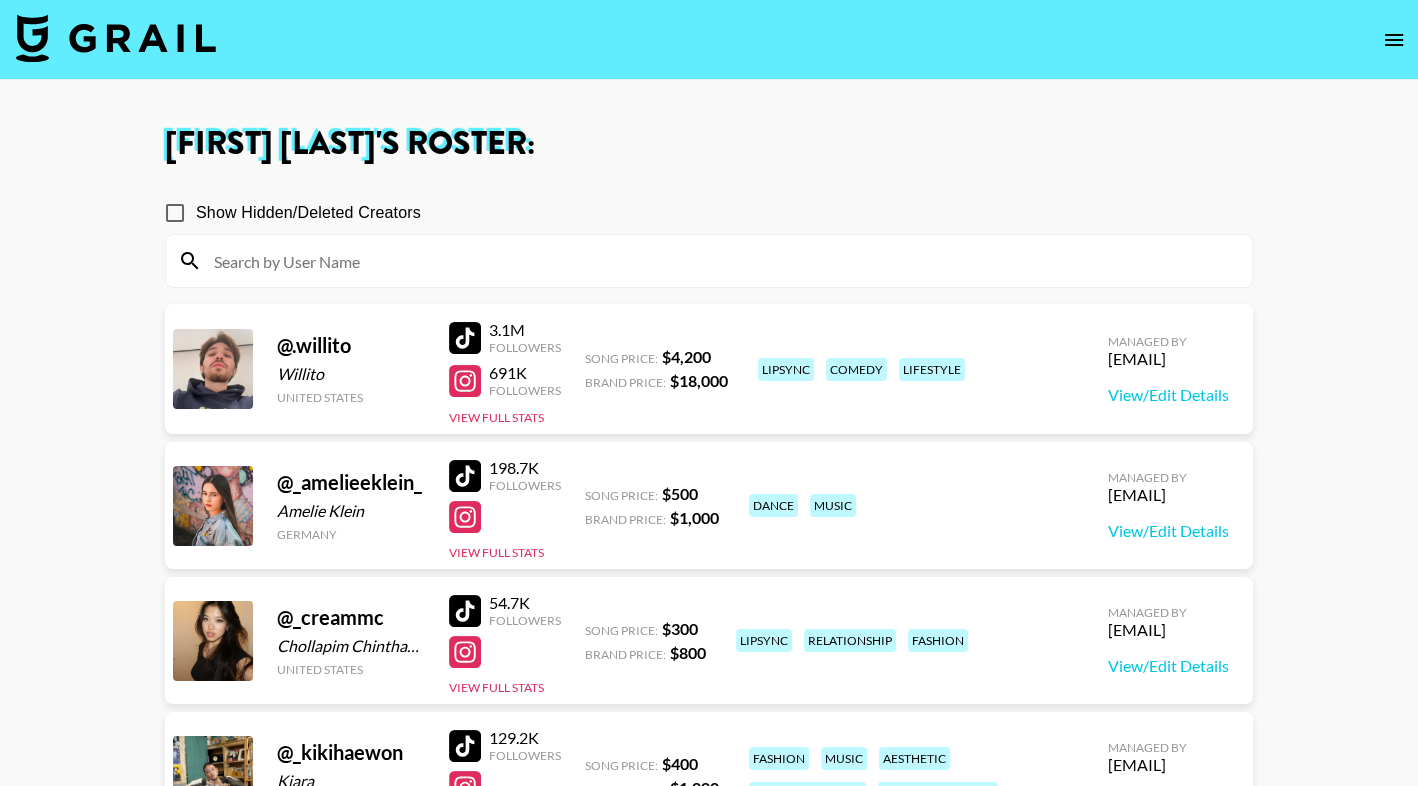click at bounding box center (721, 261) 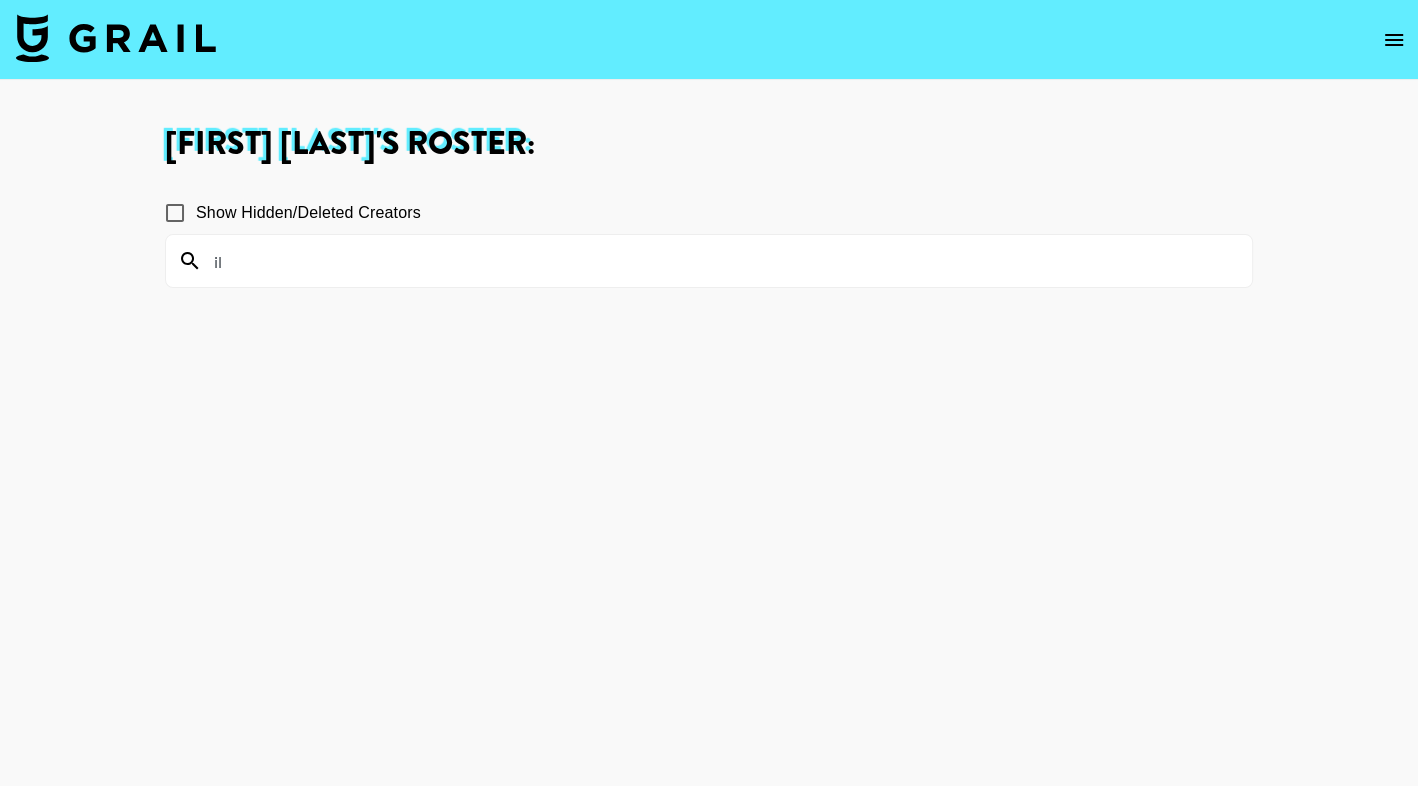 type on "i" 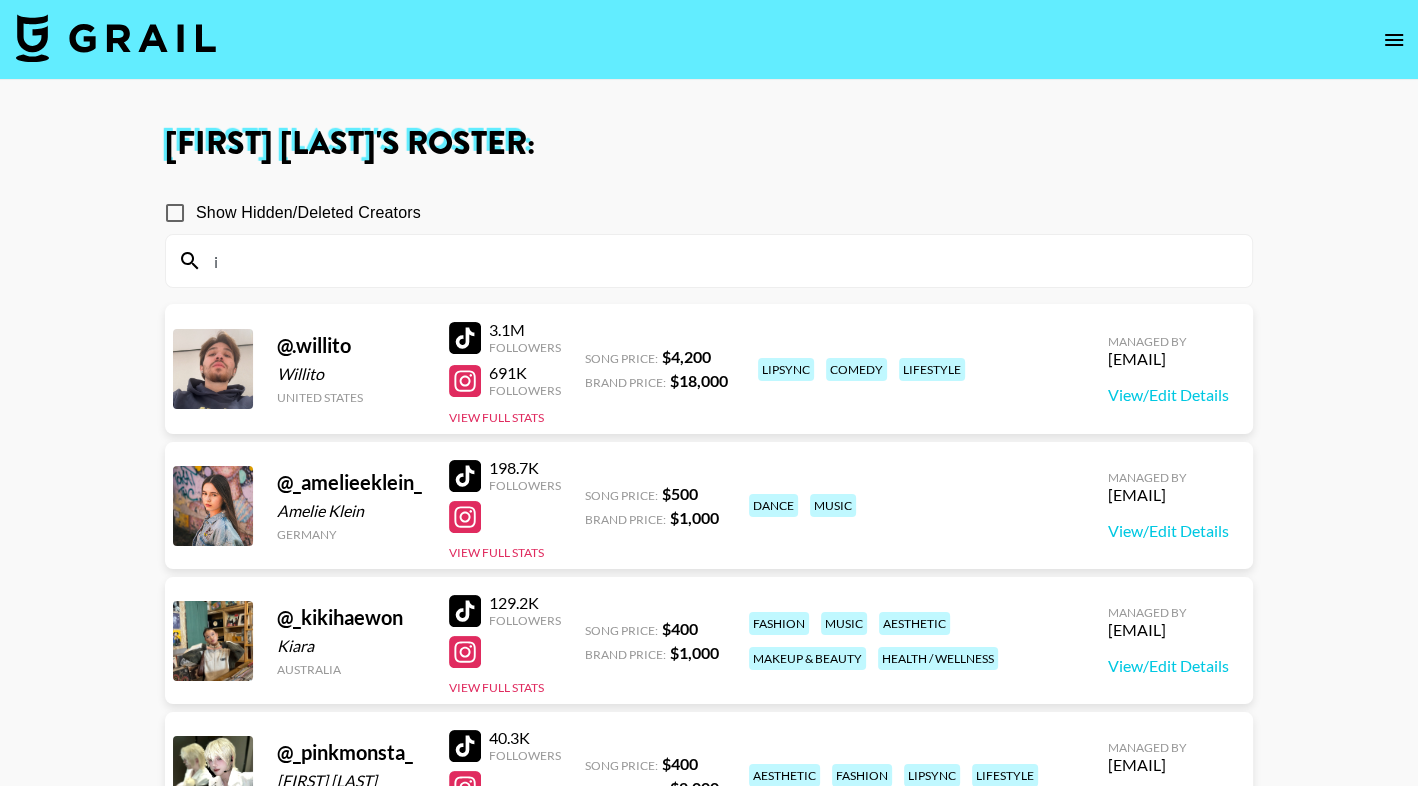 type 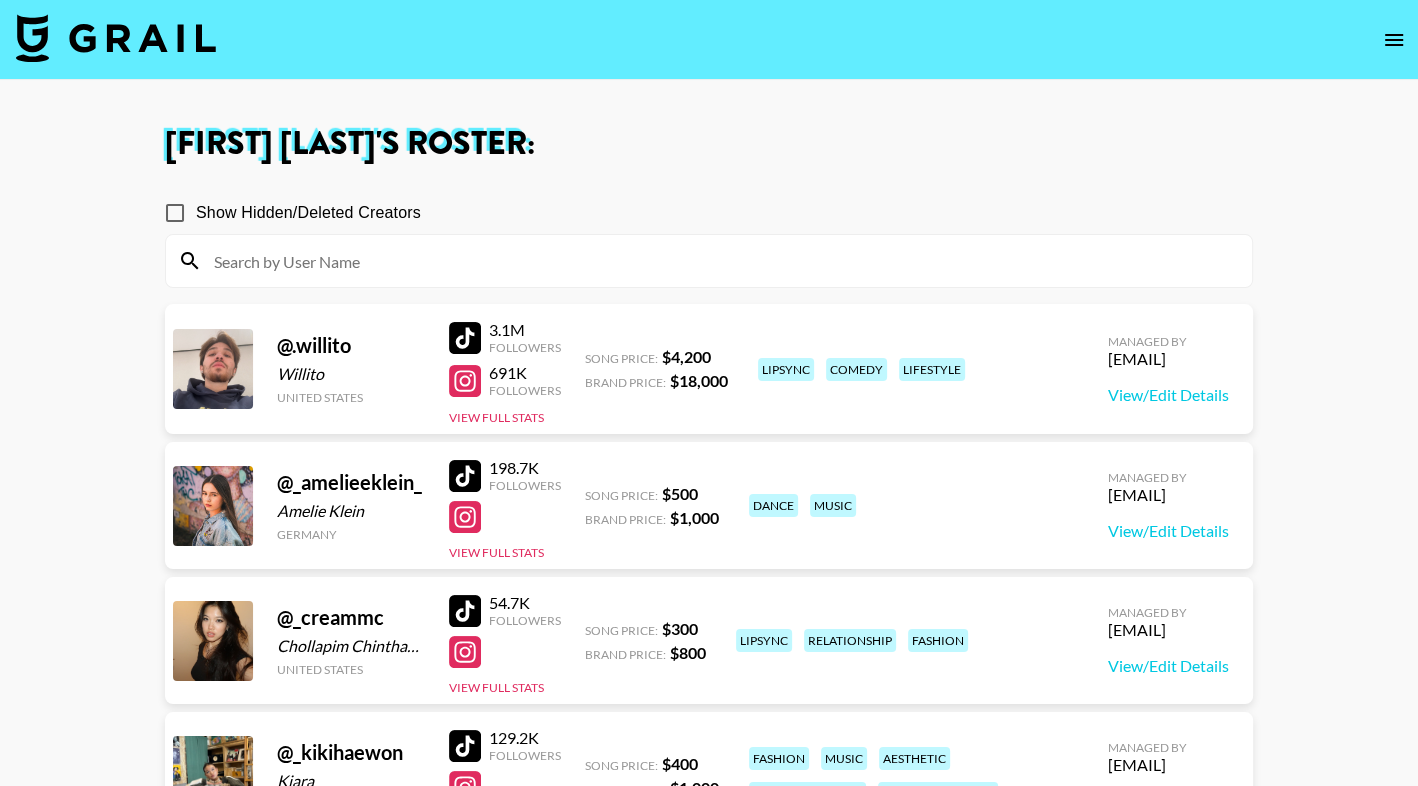 click on "Show Hidden/Deleted Creators" at bounding box center [308, 213] 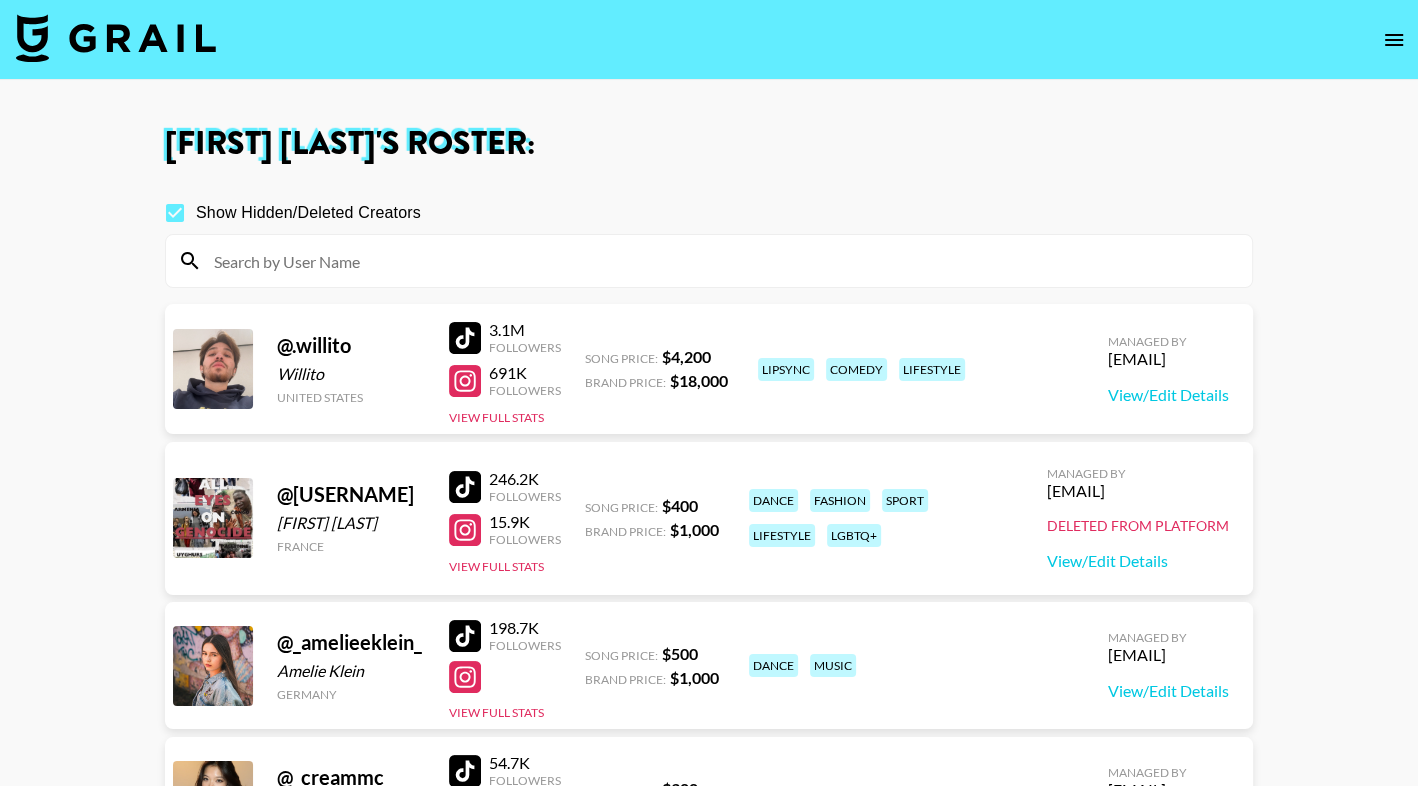 click at bounding box center (721, 261) 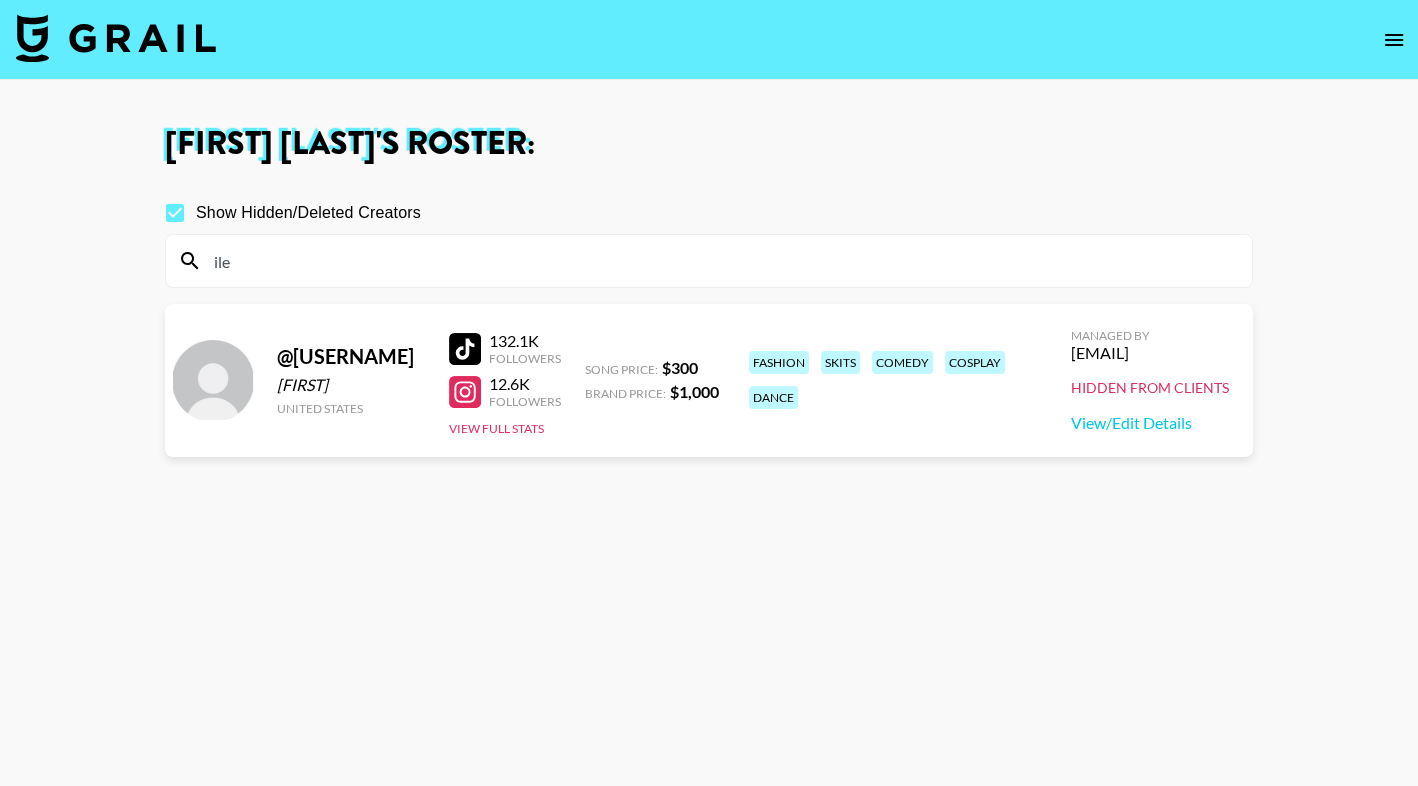 click on "ile" at bounding box center (721, 261) 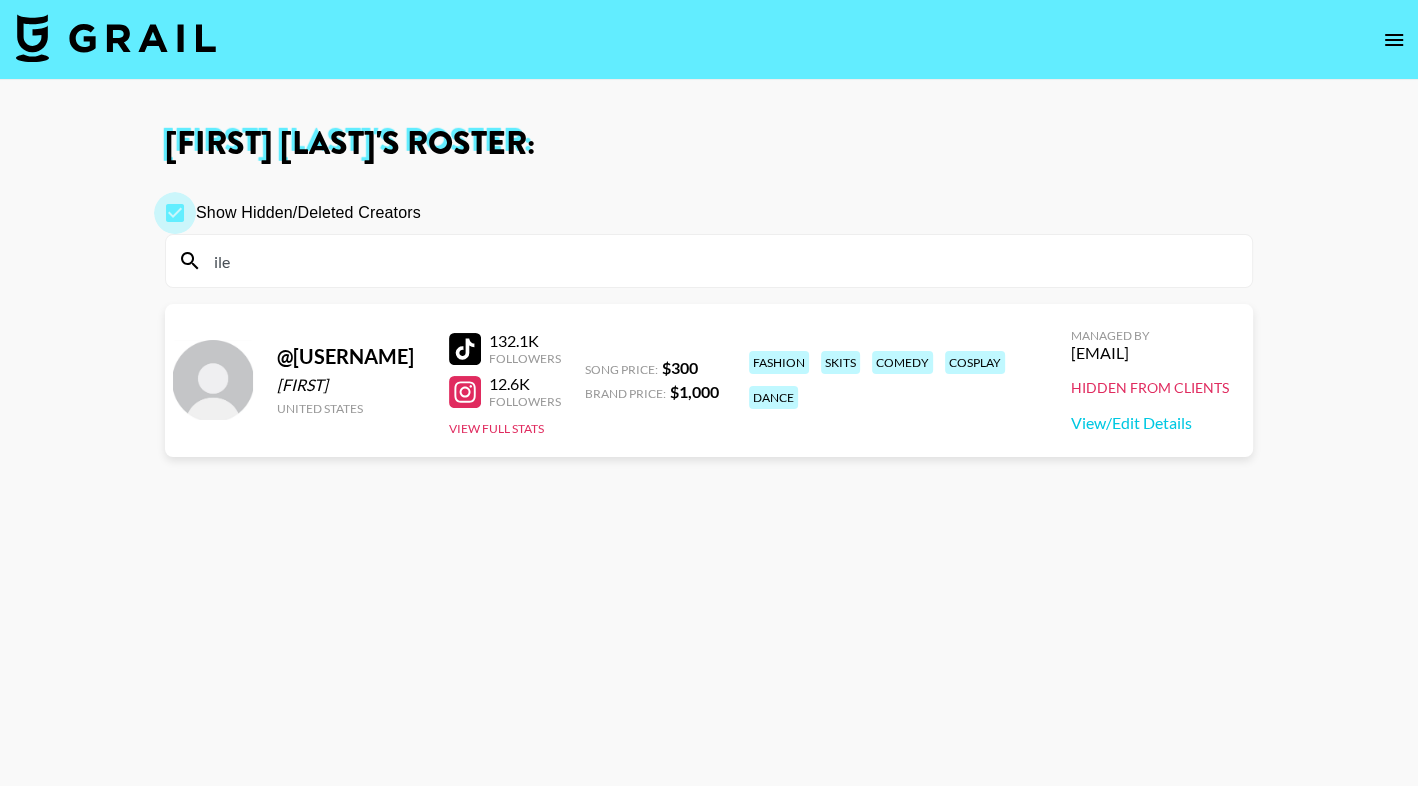 click on "Show Hidden/Deleted Creators" at bounding box center [175, 213] 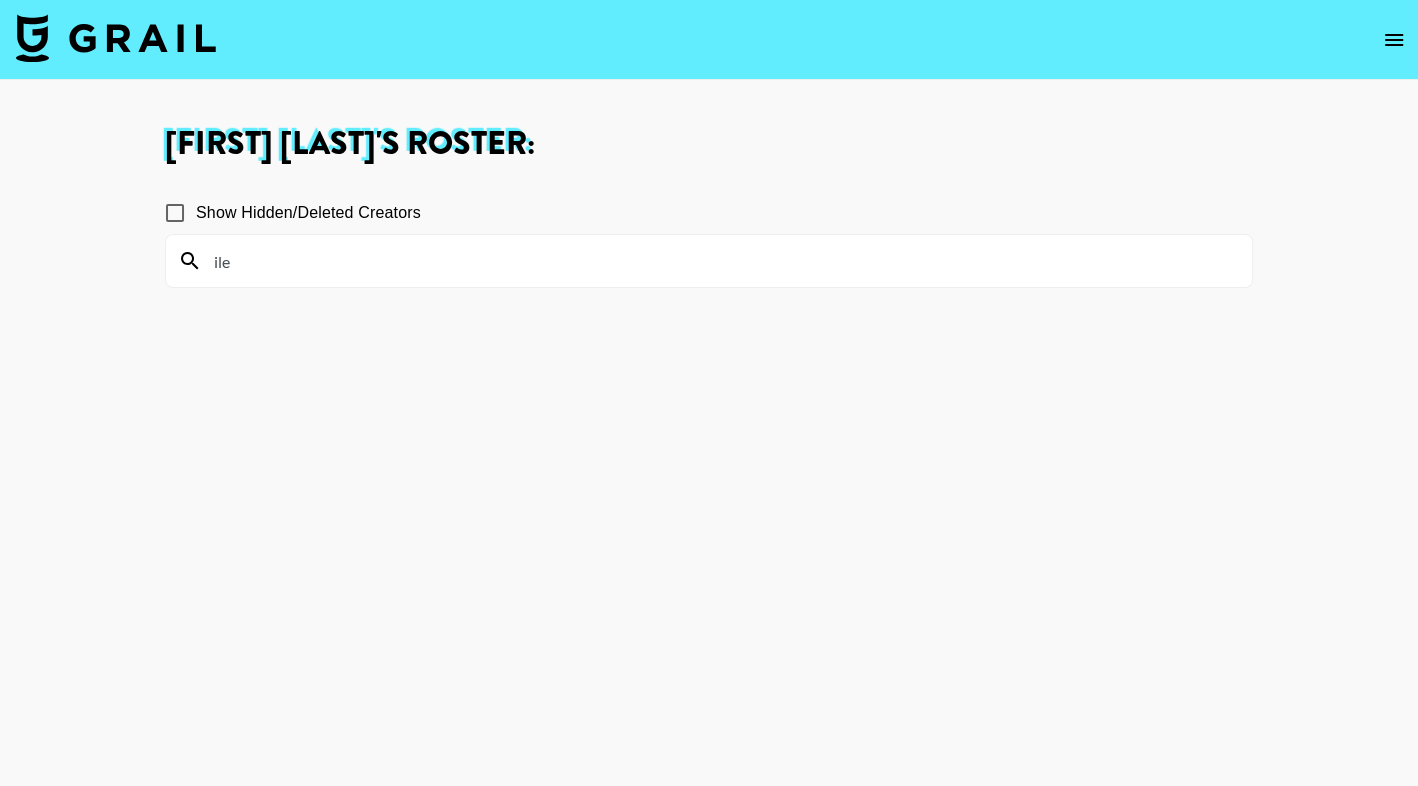 click on "ile" at bounding box center (709, 261) 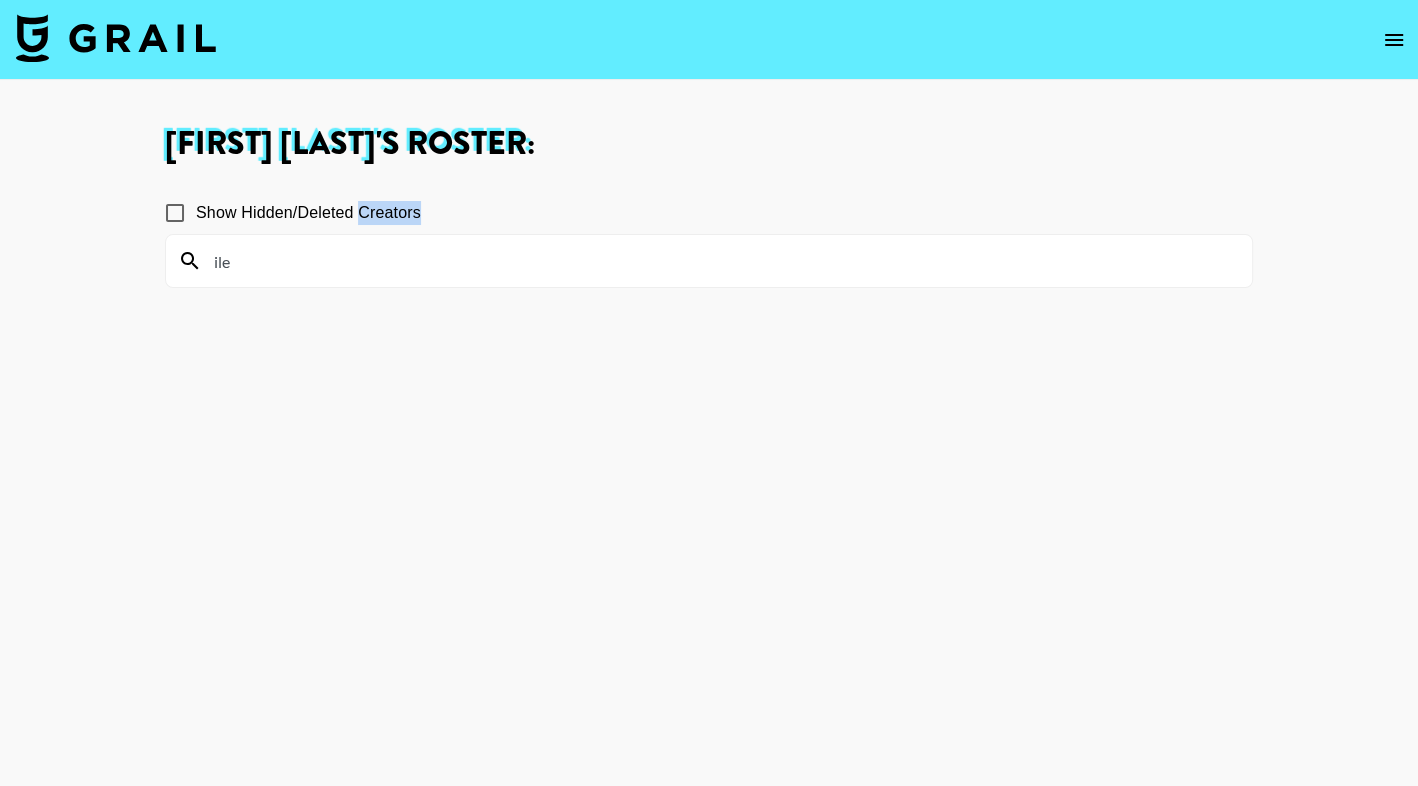 click on "ile" at bounding box center (709, 261) 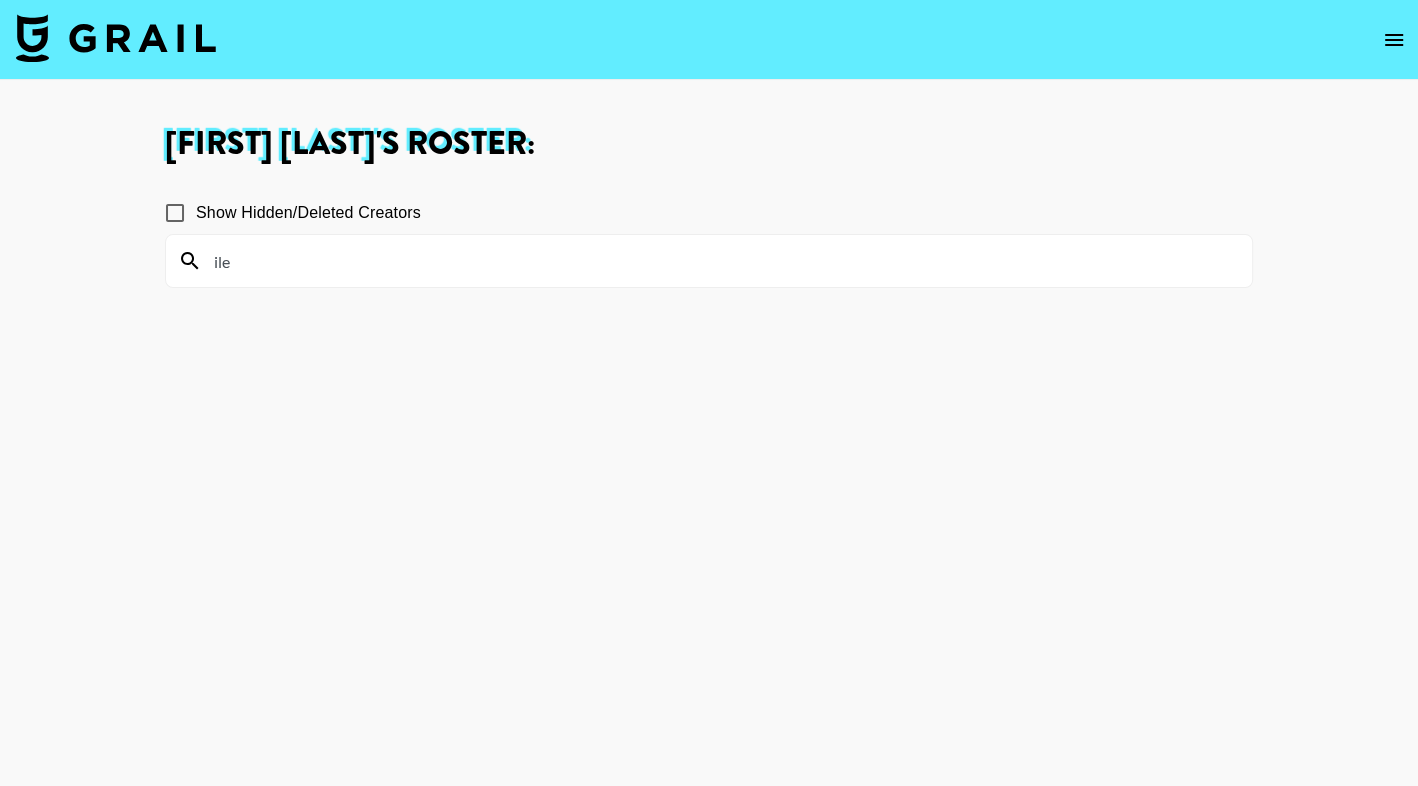 click on "ile" at bounding box center (721, 261) 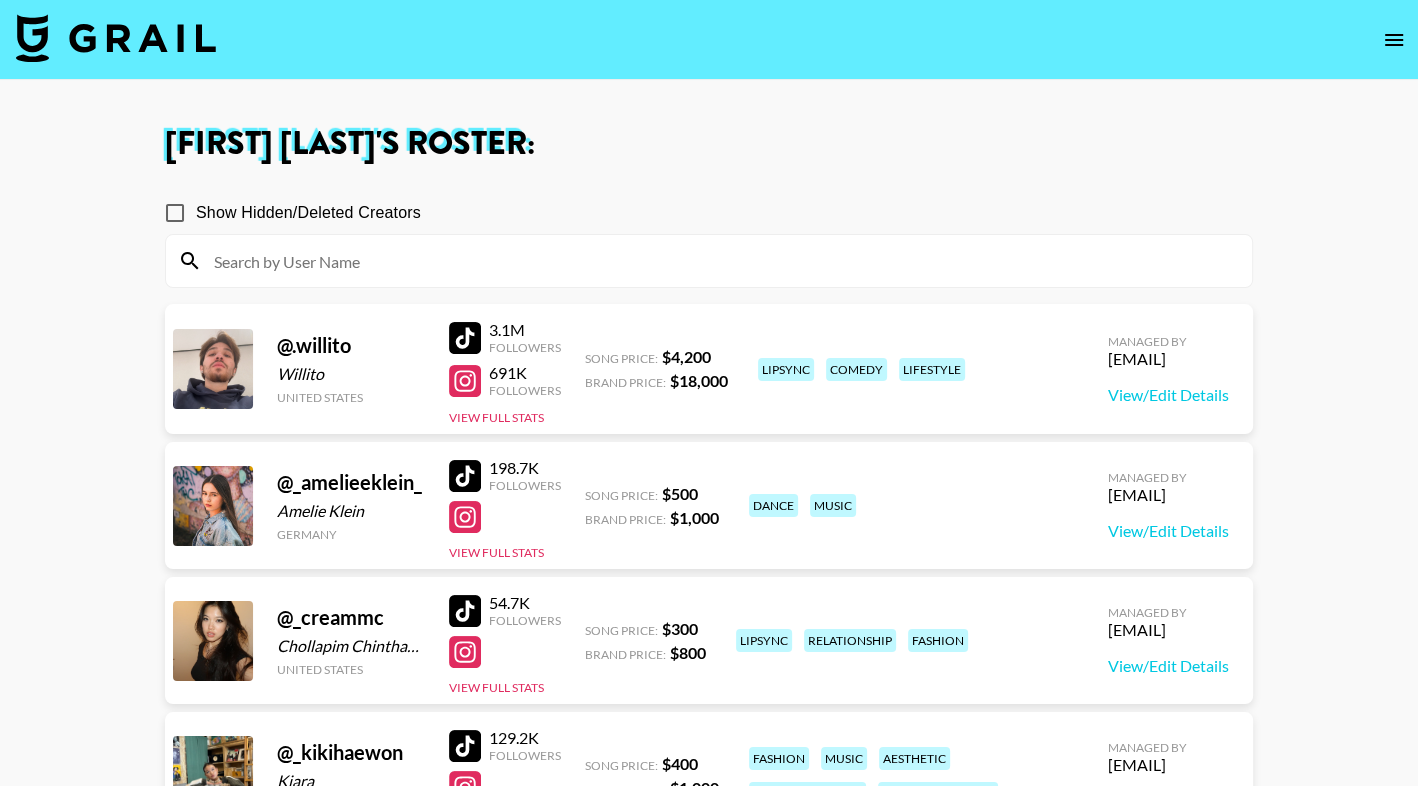 type on "o" 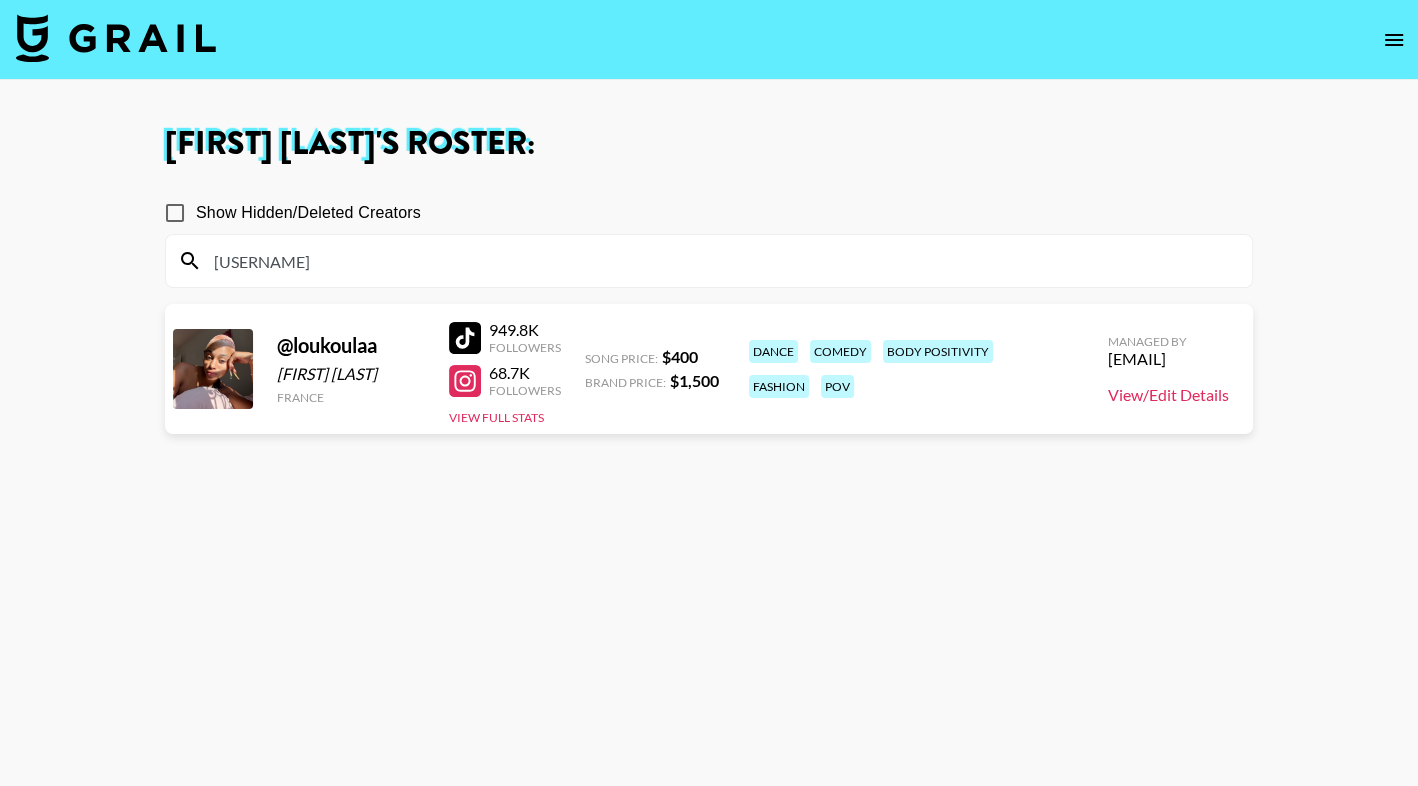 click on "View/Edit Details" at bounding box center [1168, 395] 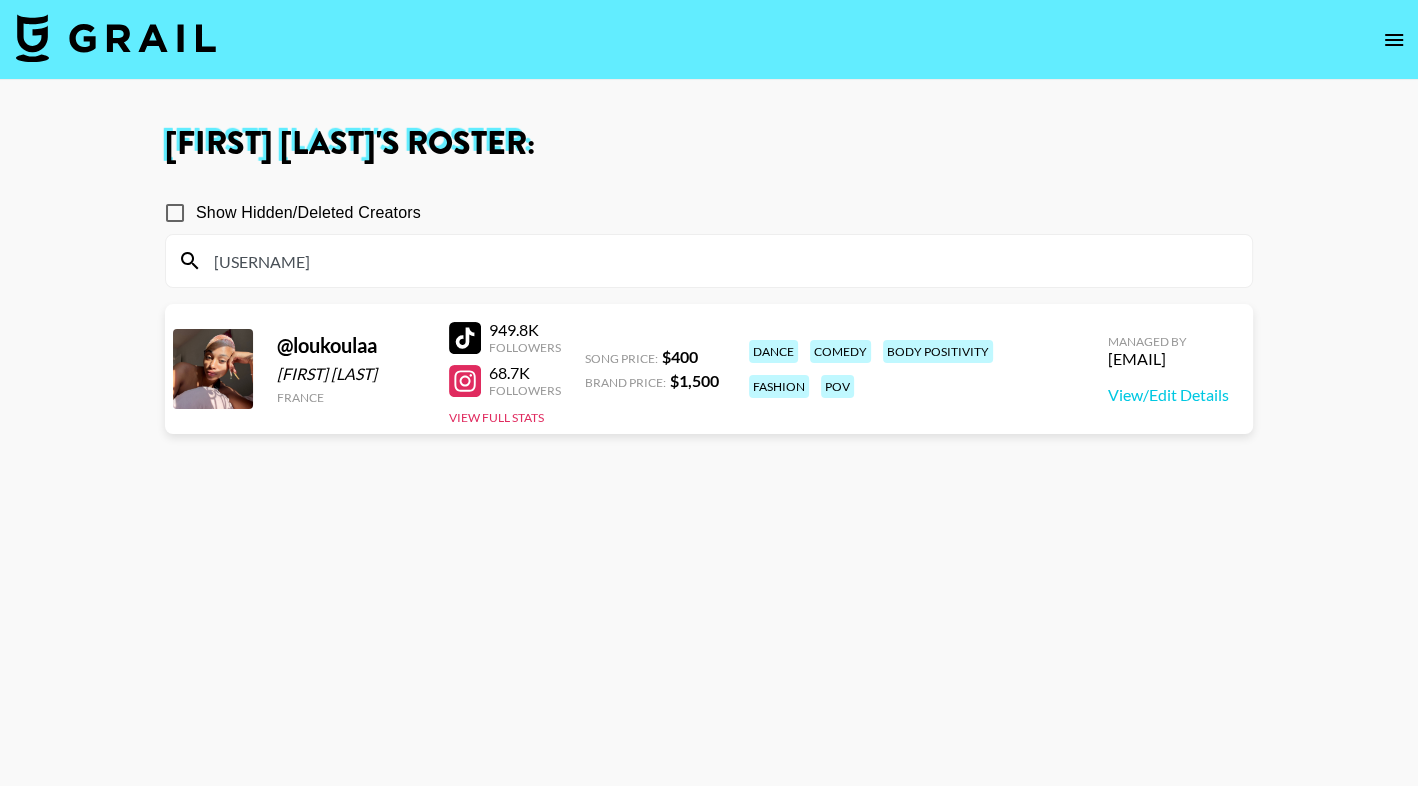 click at bounding box center (465, 381) 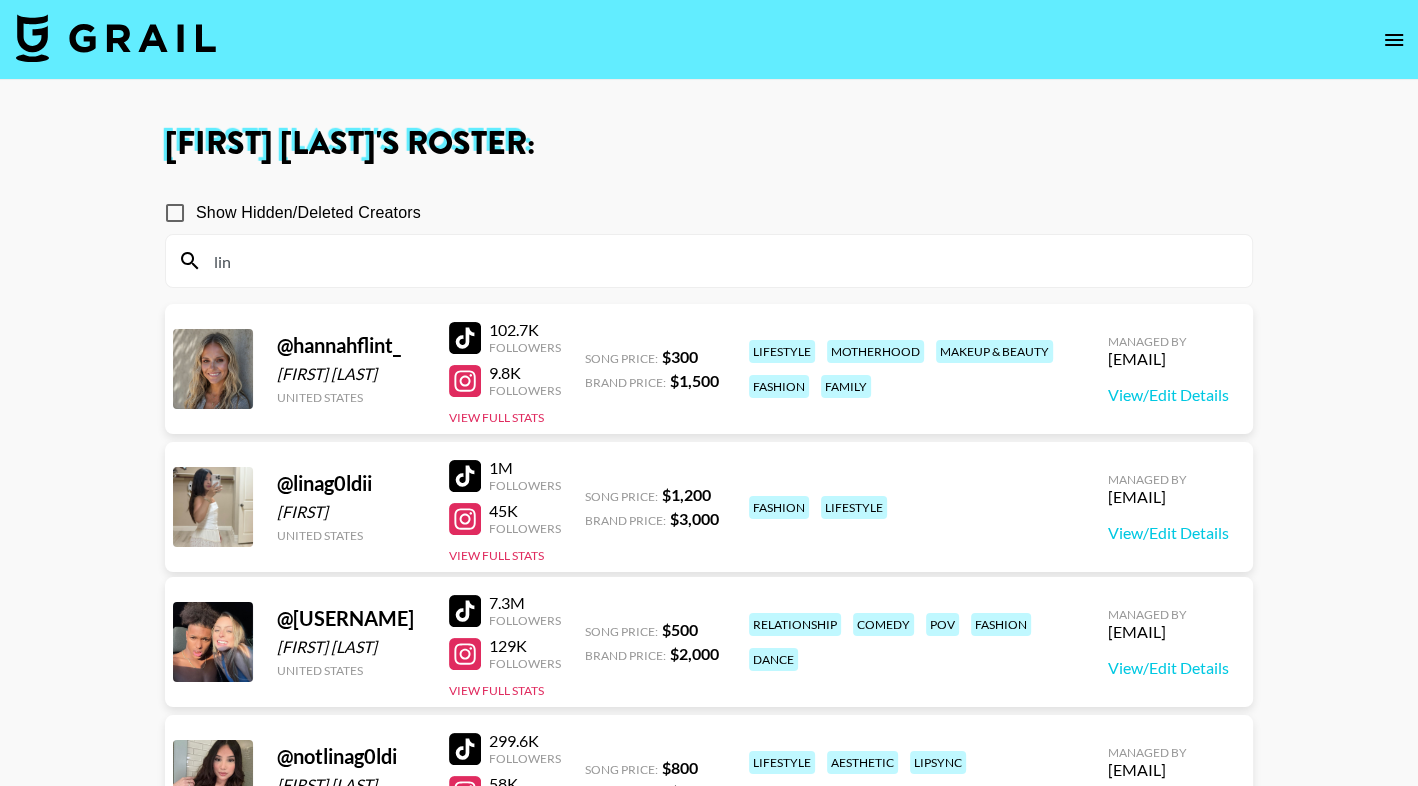 click at bounding box center [465, 476] 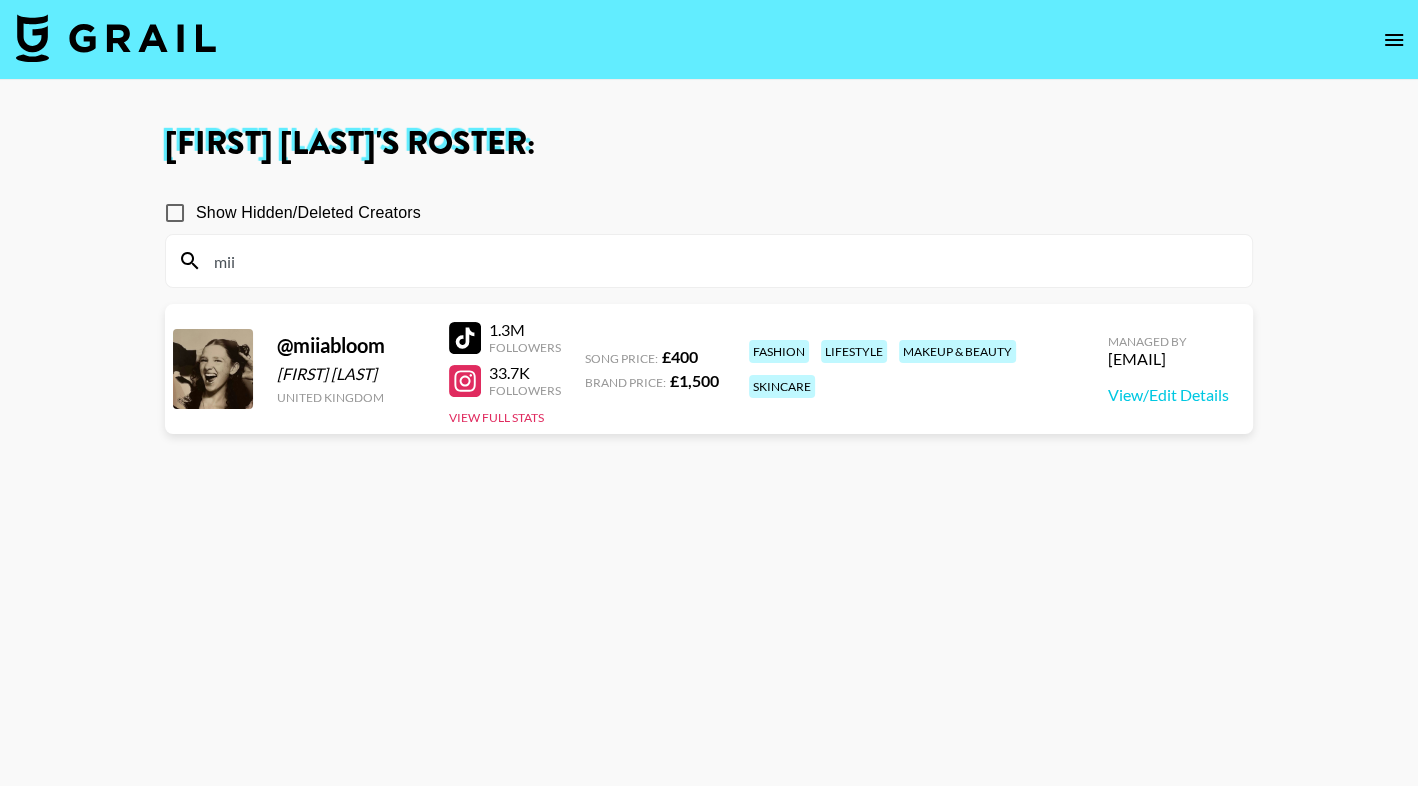 click on "Show Hidden/Deleted Creators mii" at bounding box center (709, 232) 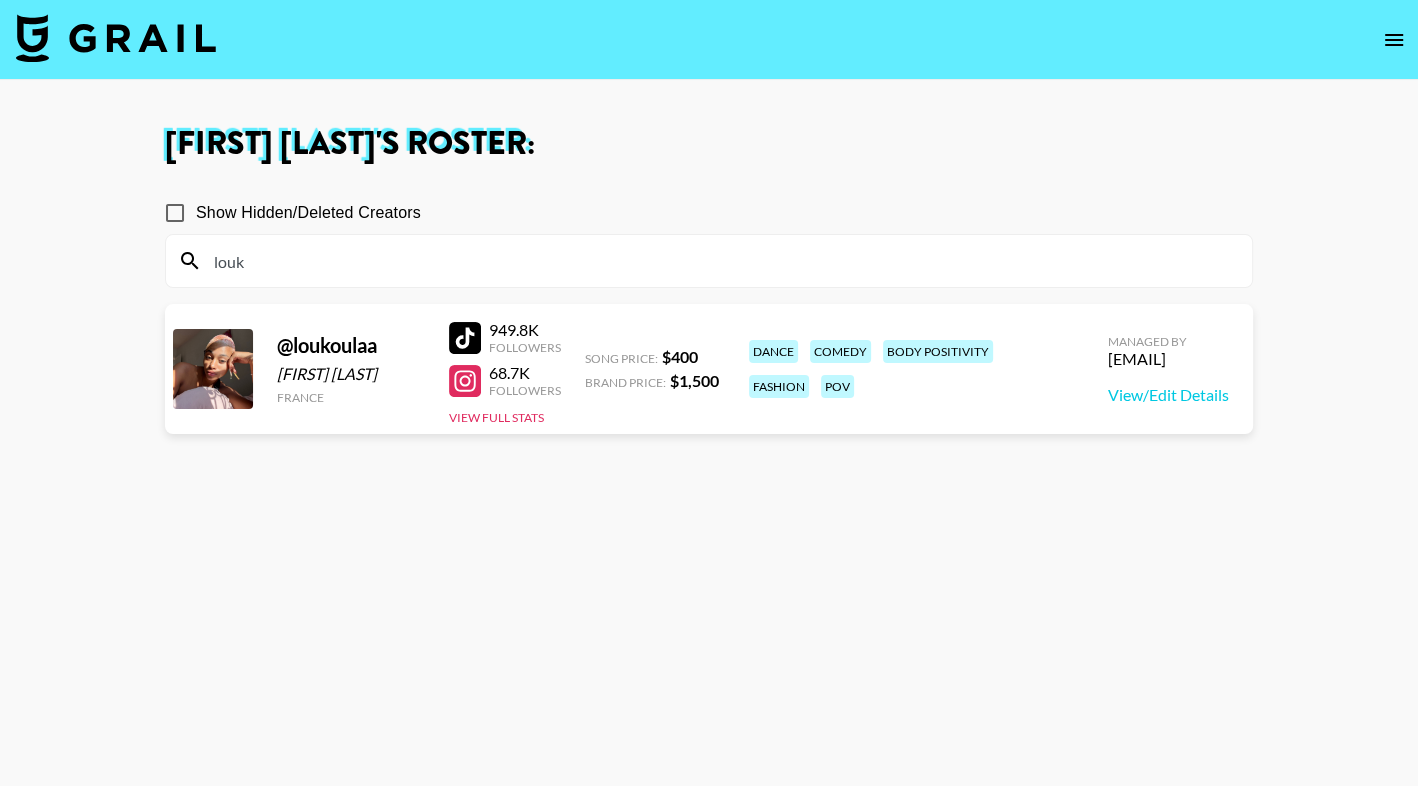 type on "louk" 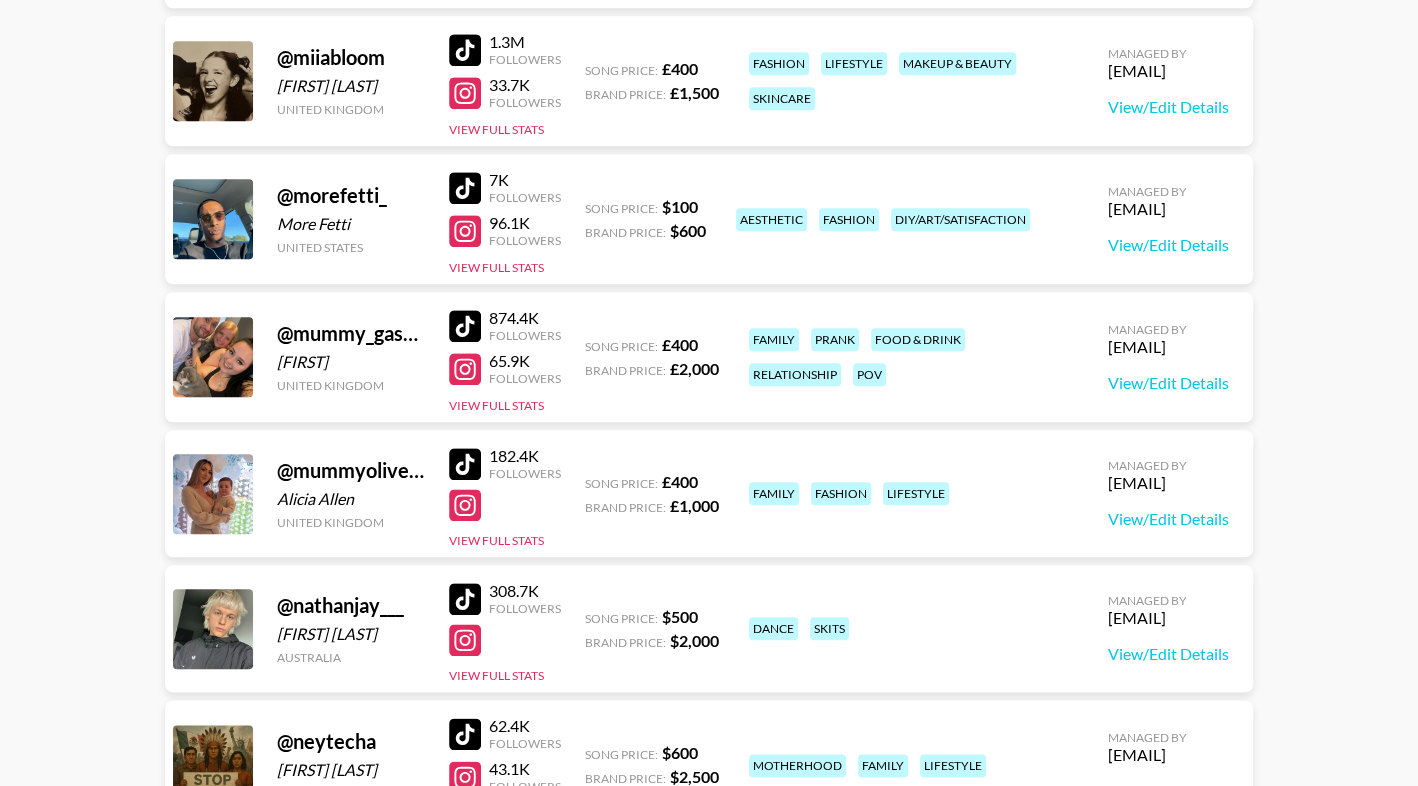 scroll, scrollTop: 8330, scrollLeft: 0, axis: vertical 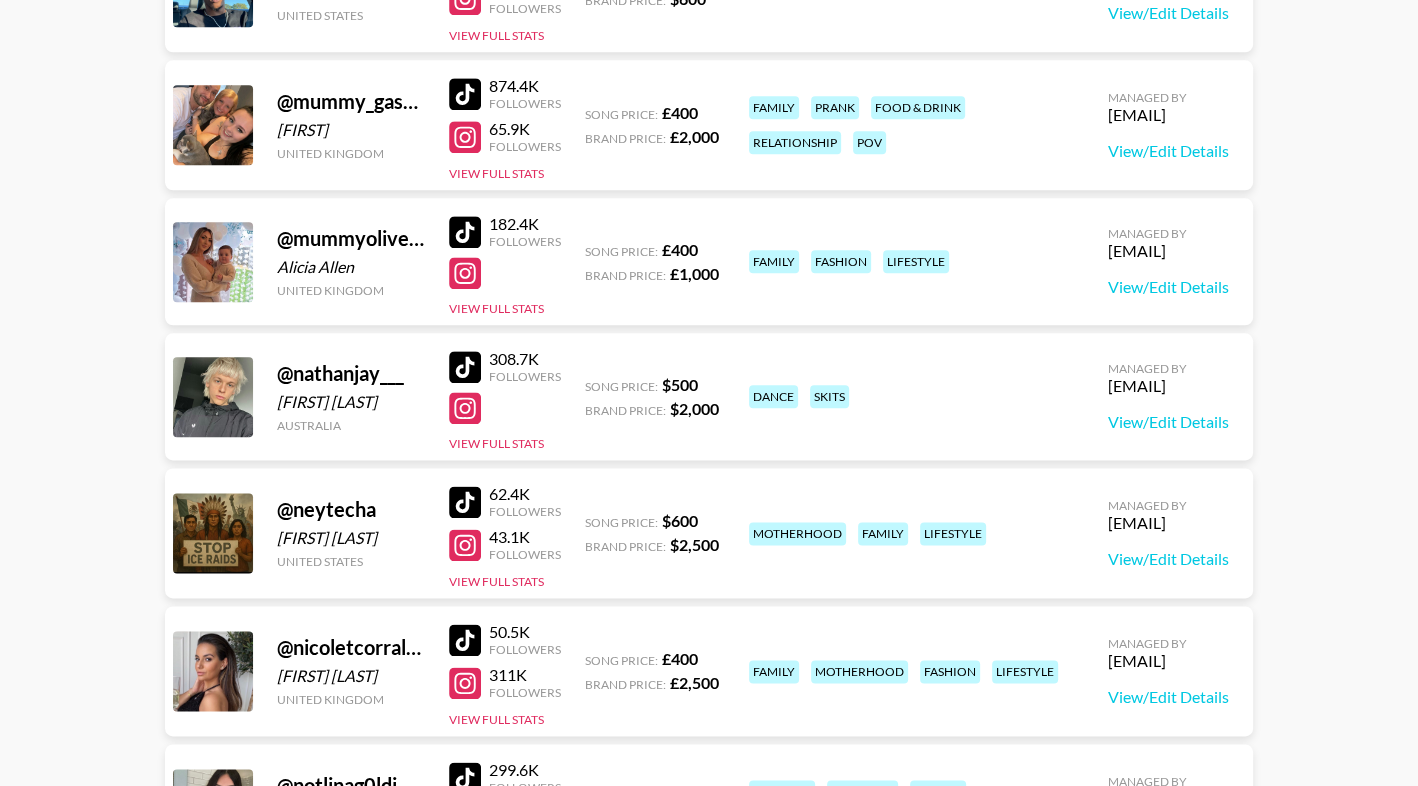 type 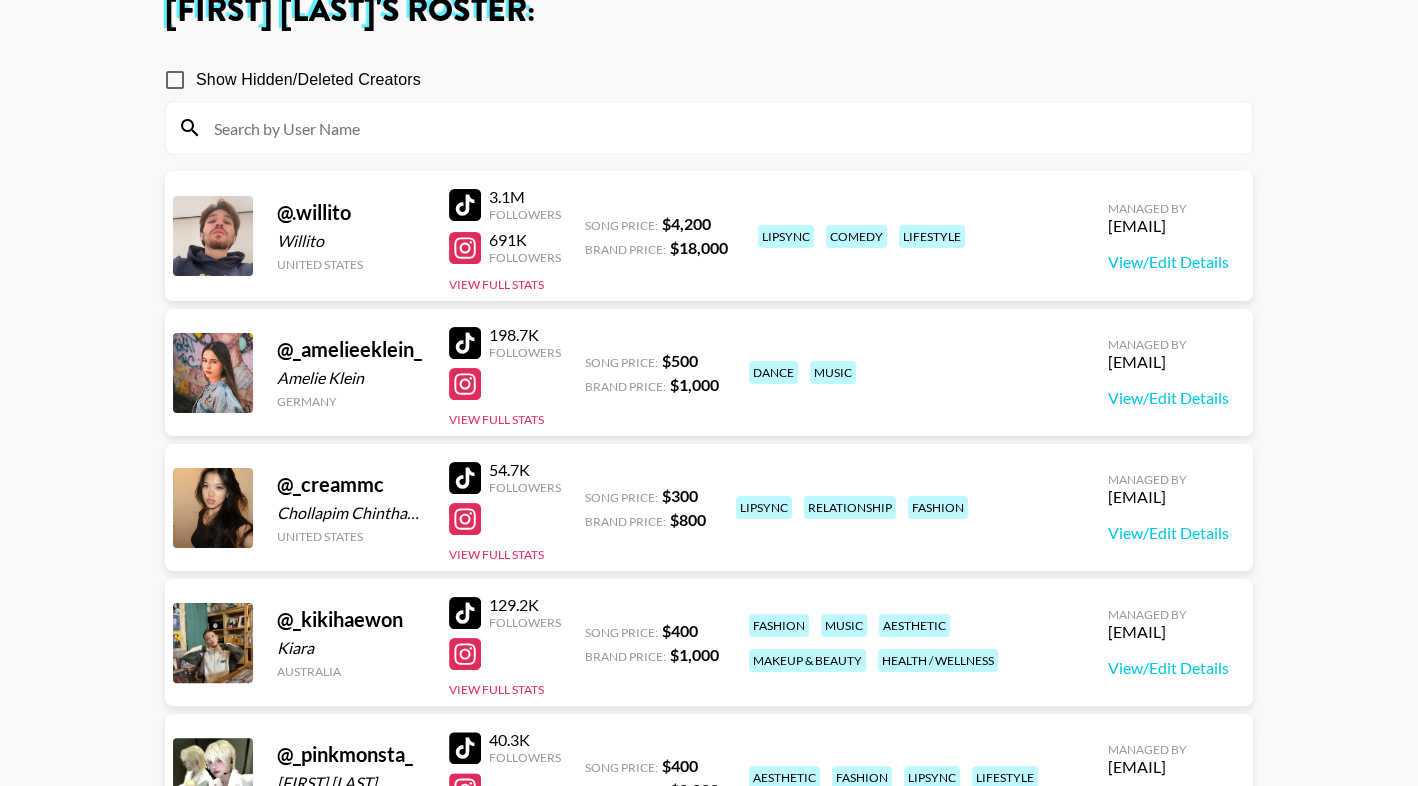 scroll, scrollTop: 0, scrollLeft: 0, axis: both 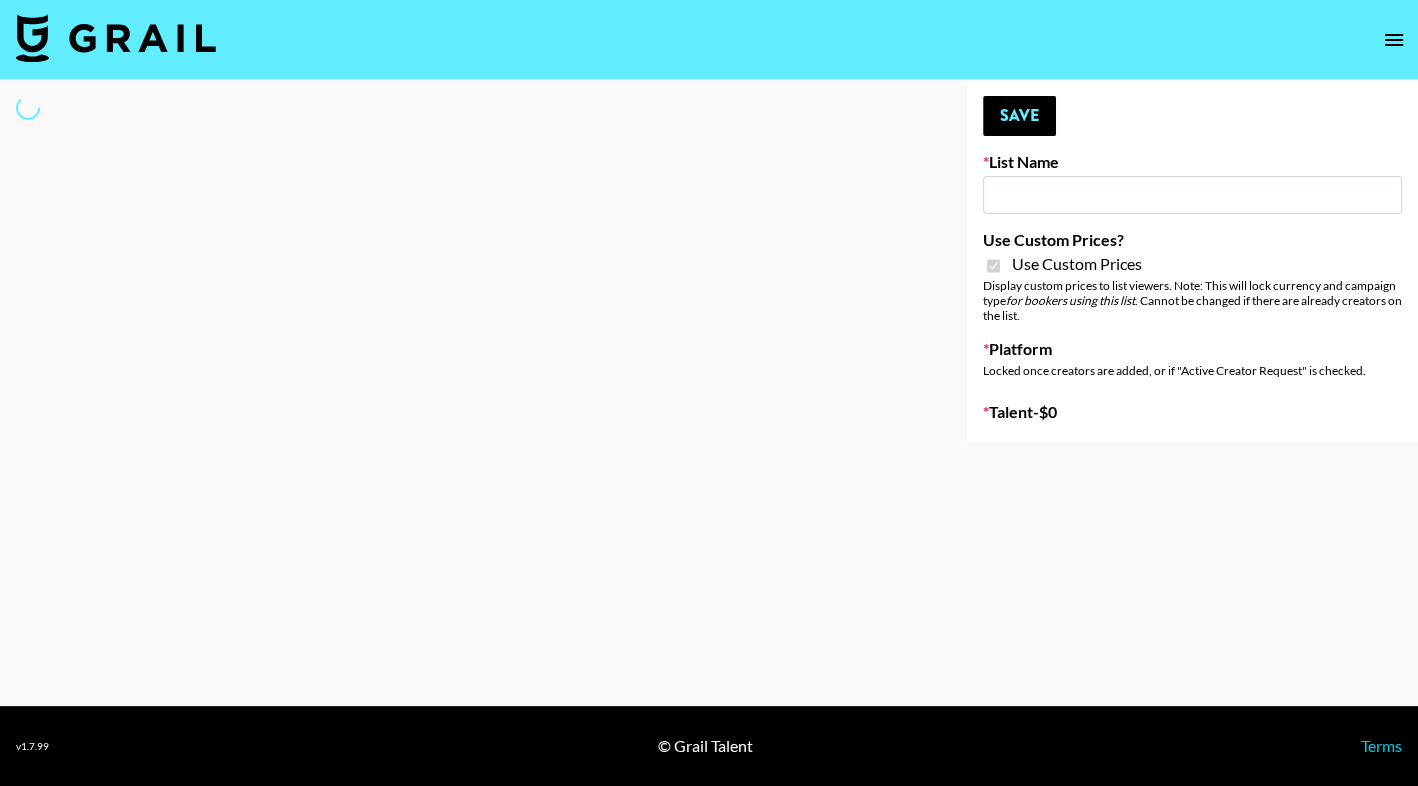 type on "SYFA" 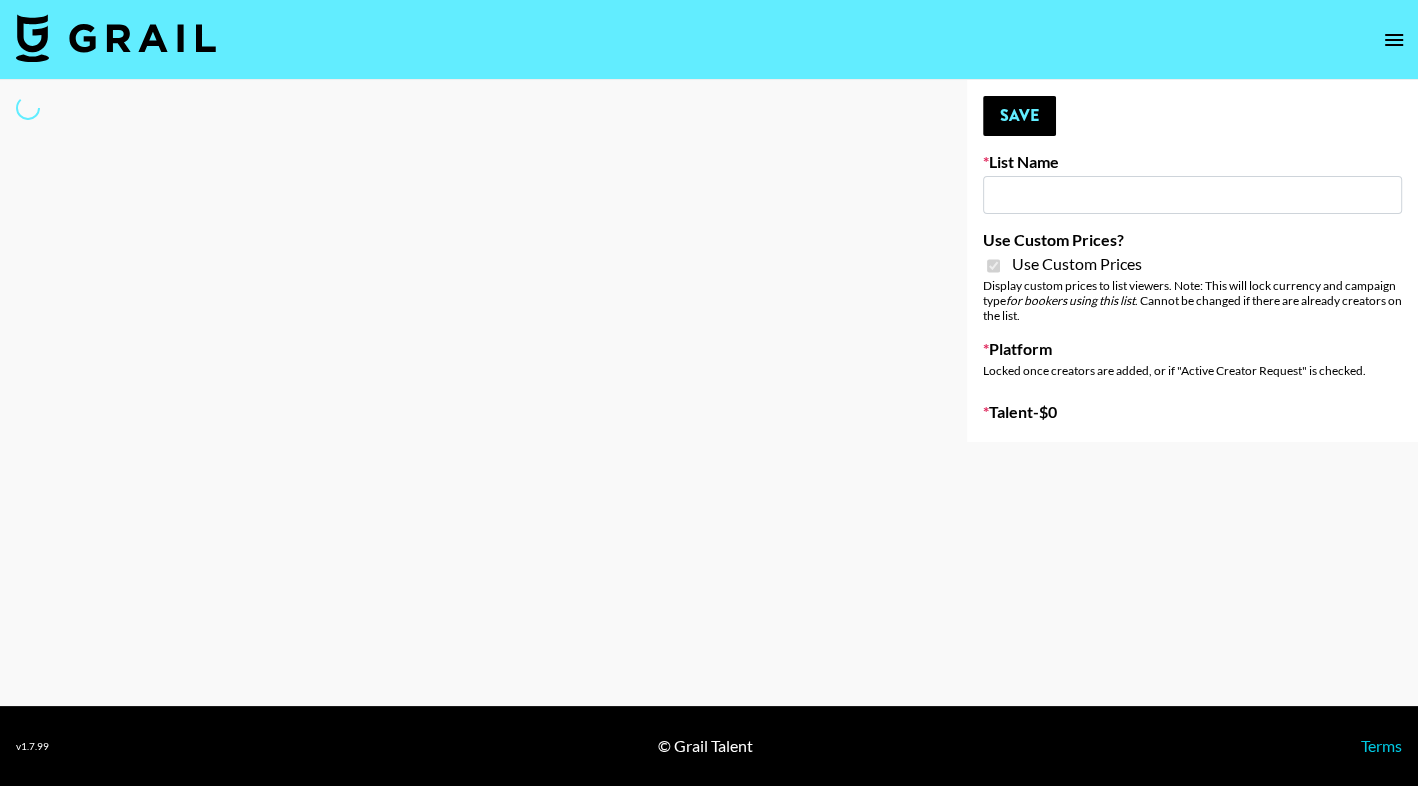 checkbox on "true" 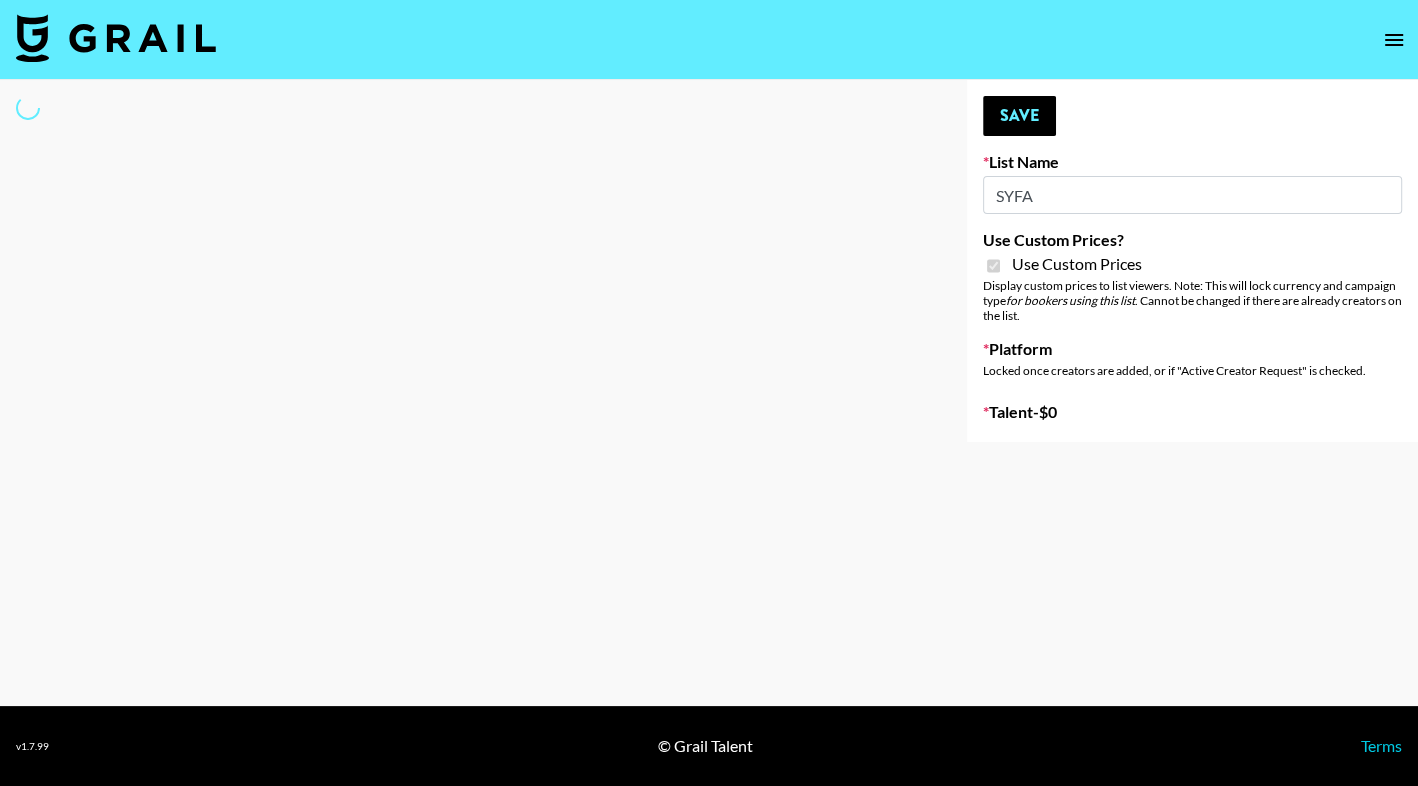 select on "Brand" 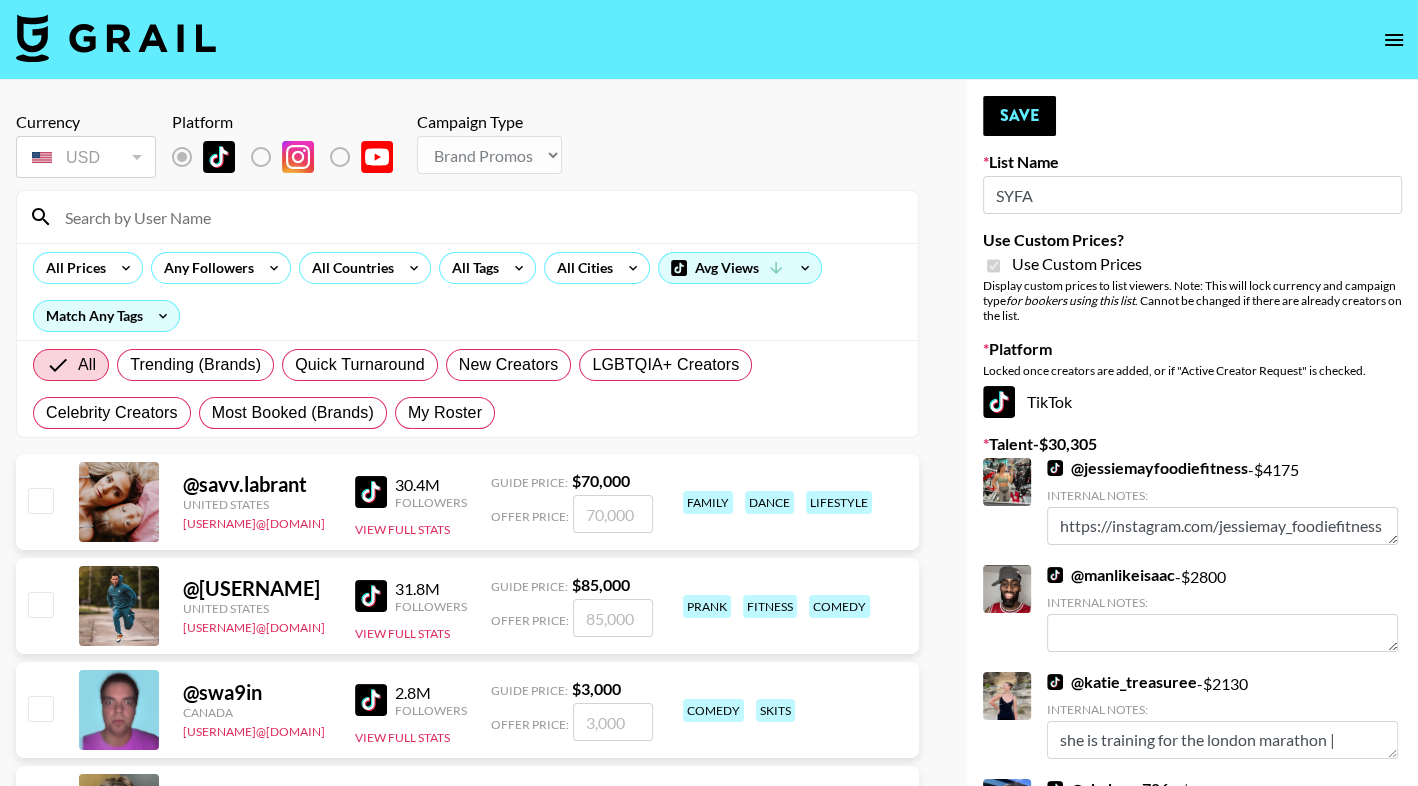 click at bounding box center [479, 217] 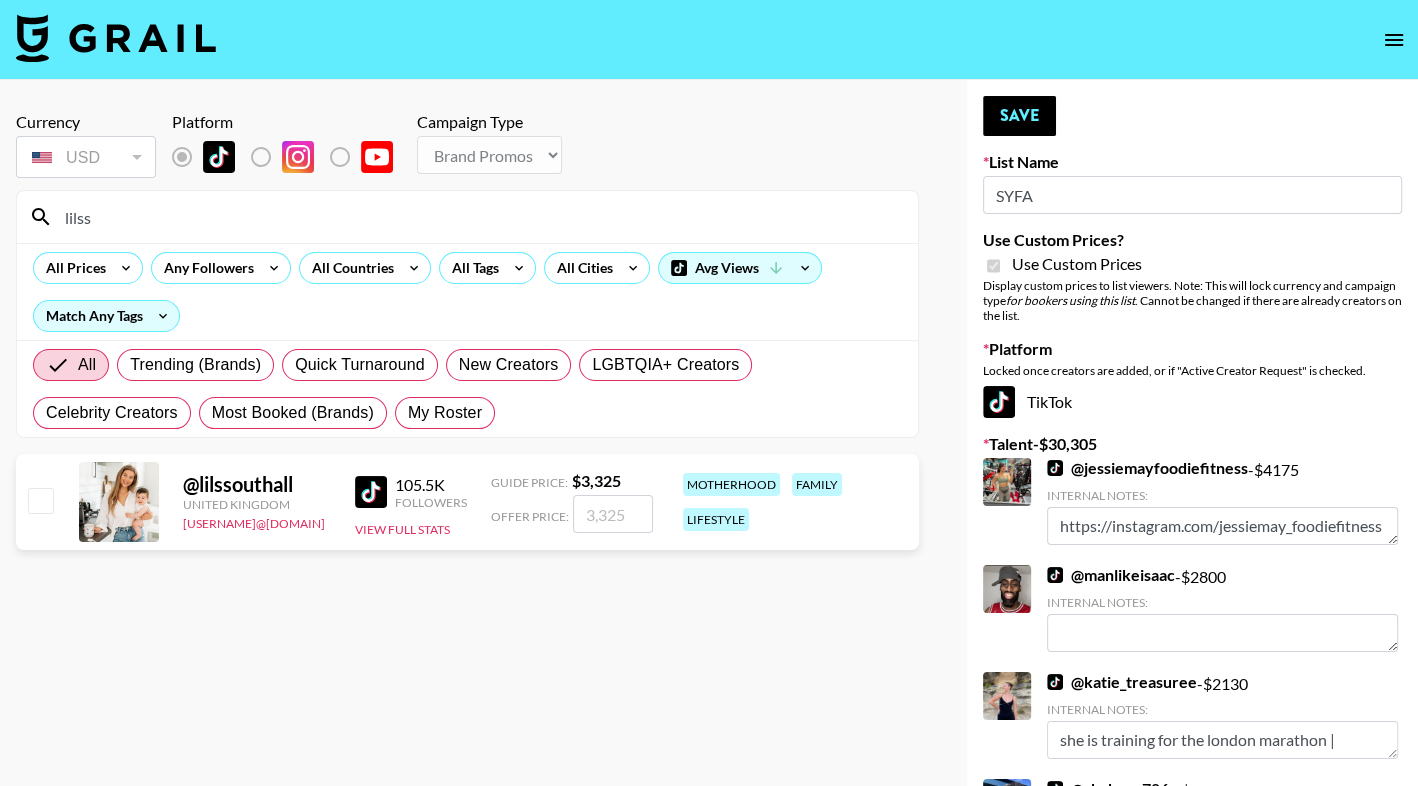 type on "lilss" 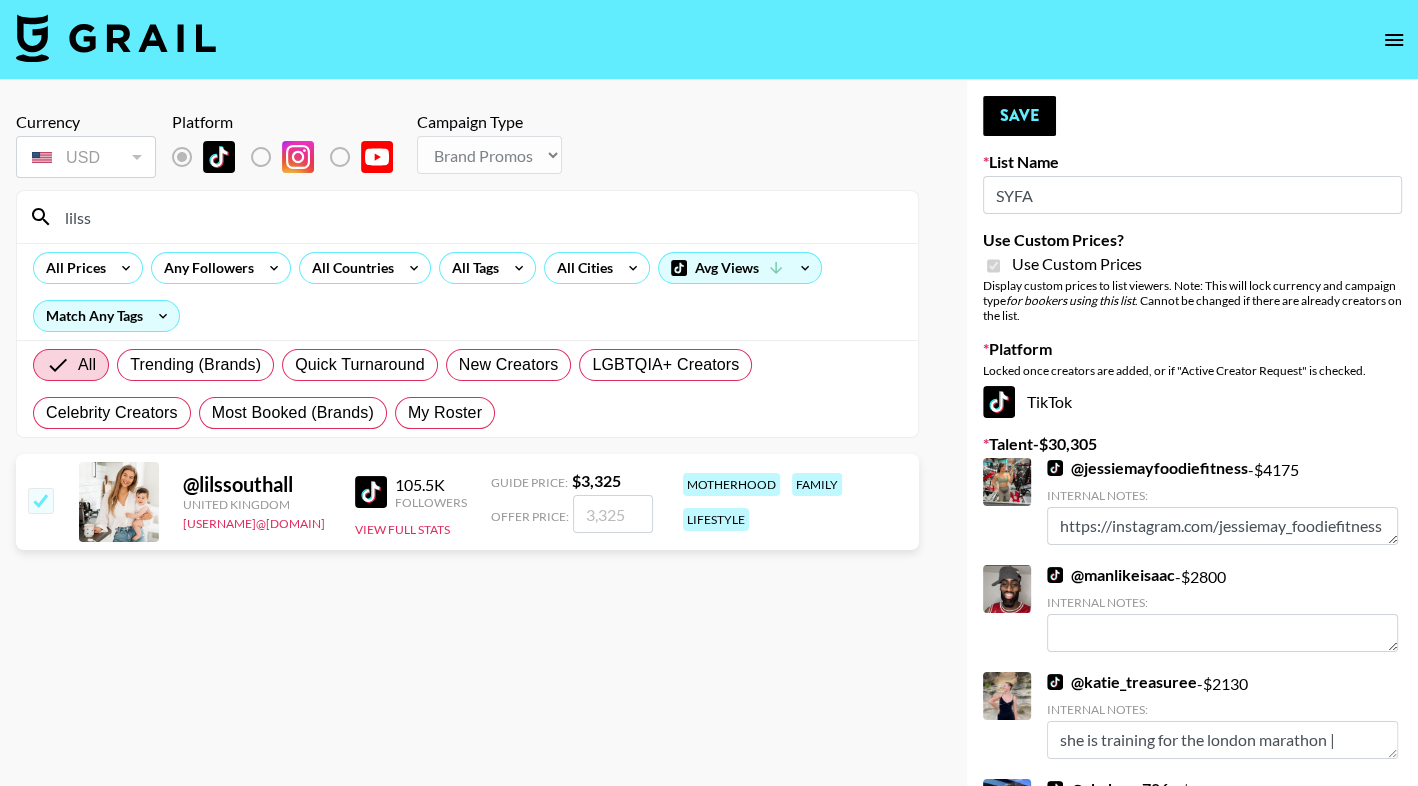 checkbox on "true" 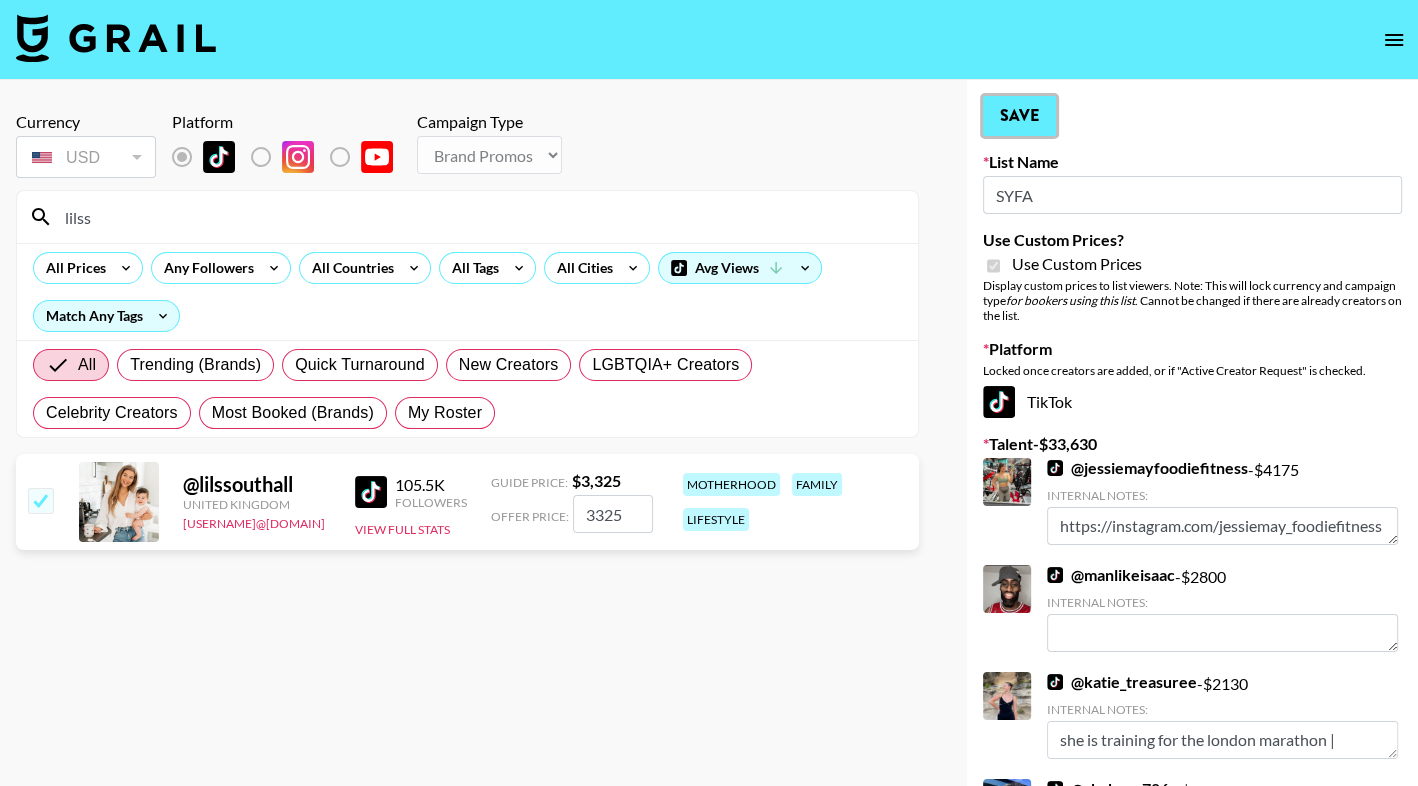 click on "Save" at bounding box center [1019, 116] 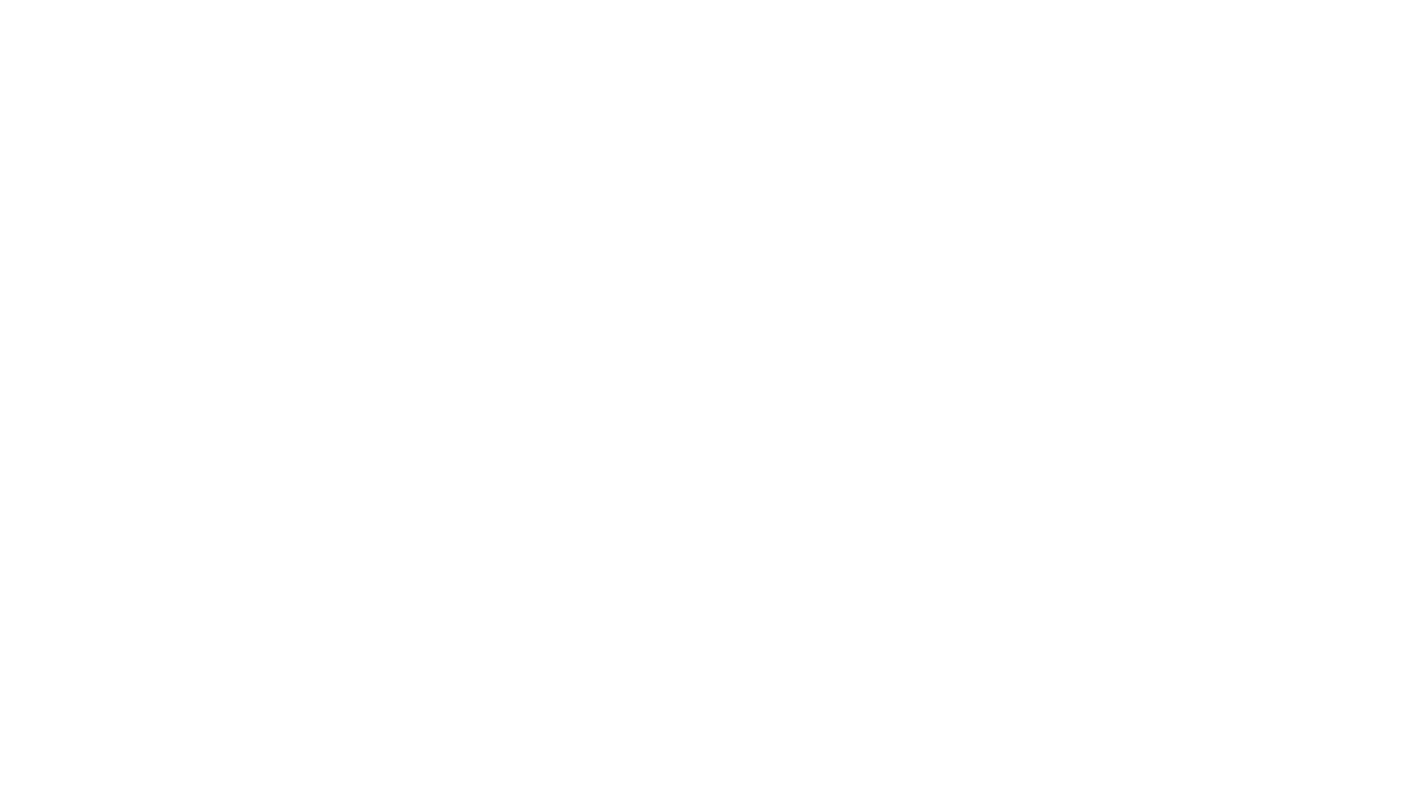 scroll, scrollTop: 0, scrollLeft: 0, axis: both 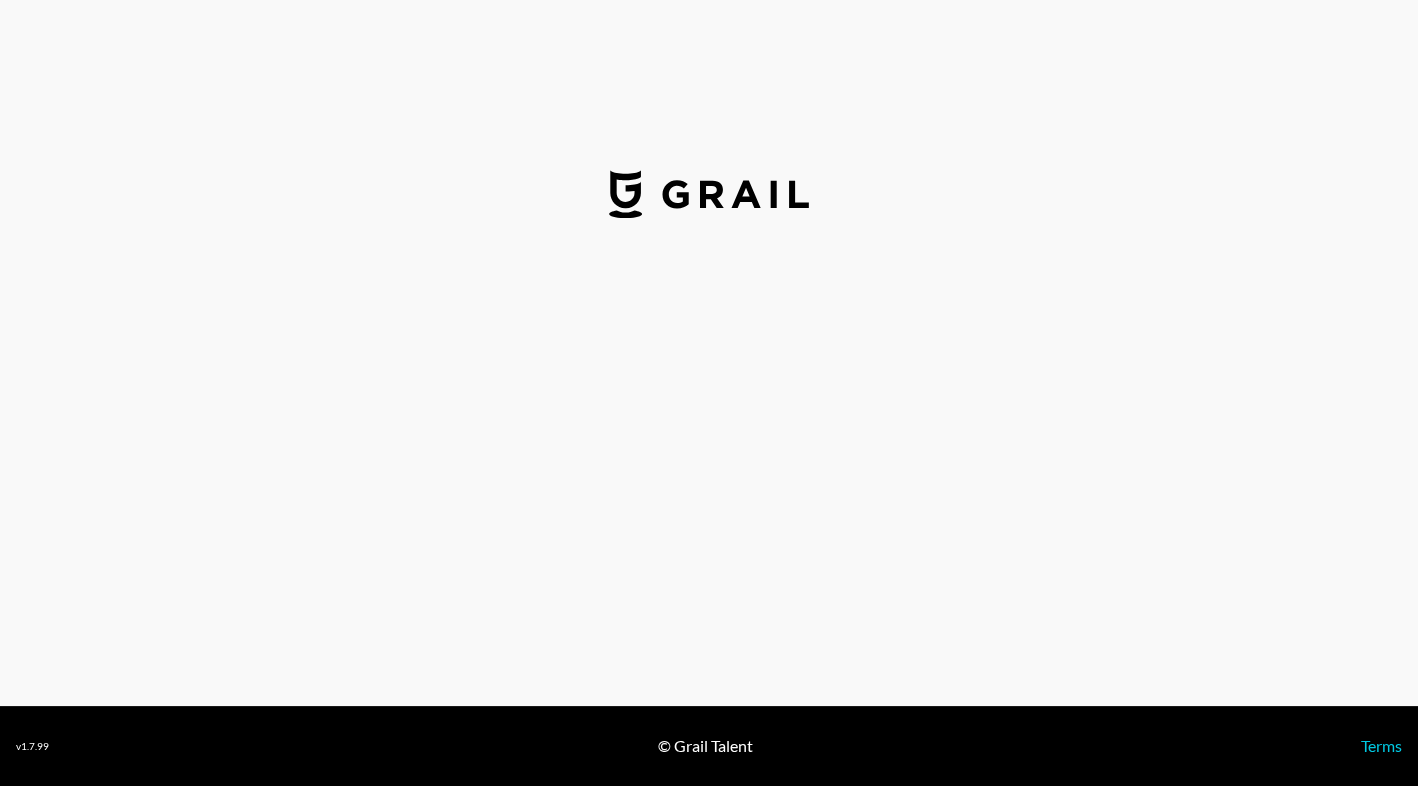 select on "USD" 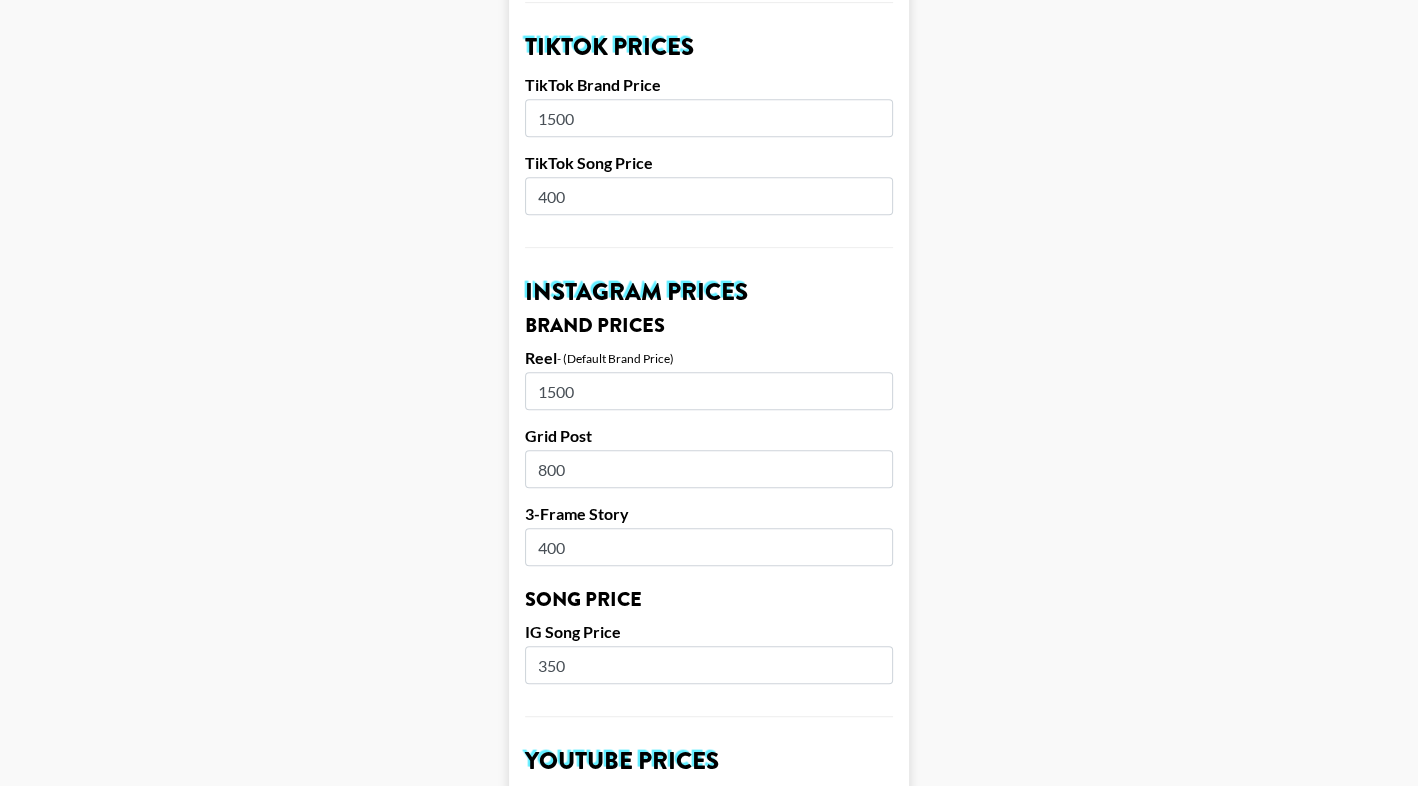 scroll, scrollTop: 707, scrollLeft: 0, axis: vertical 